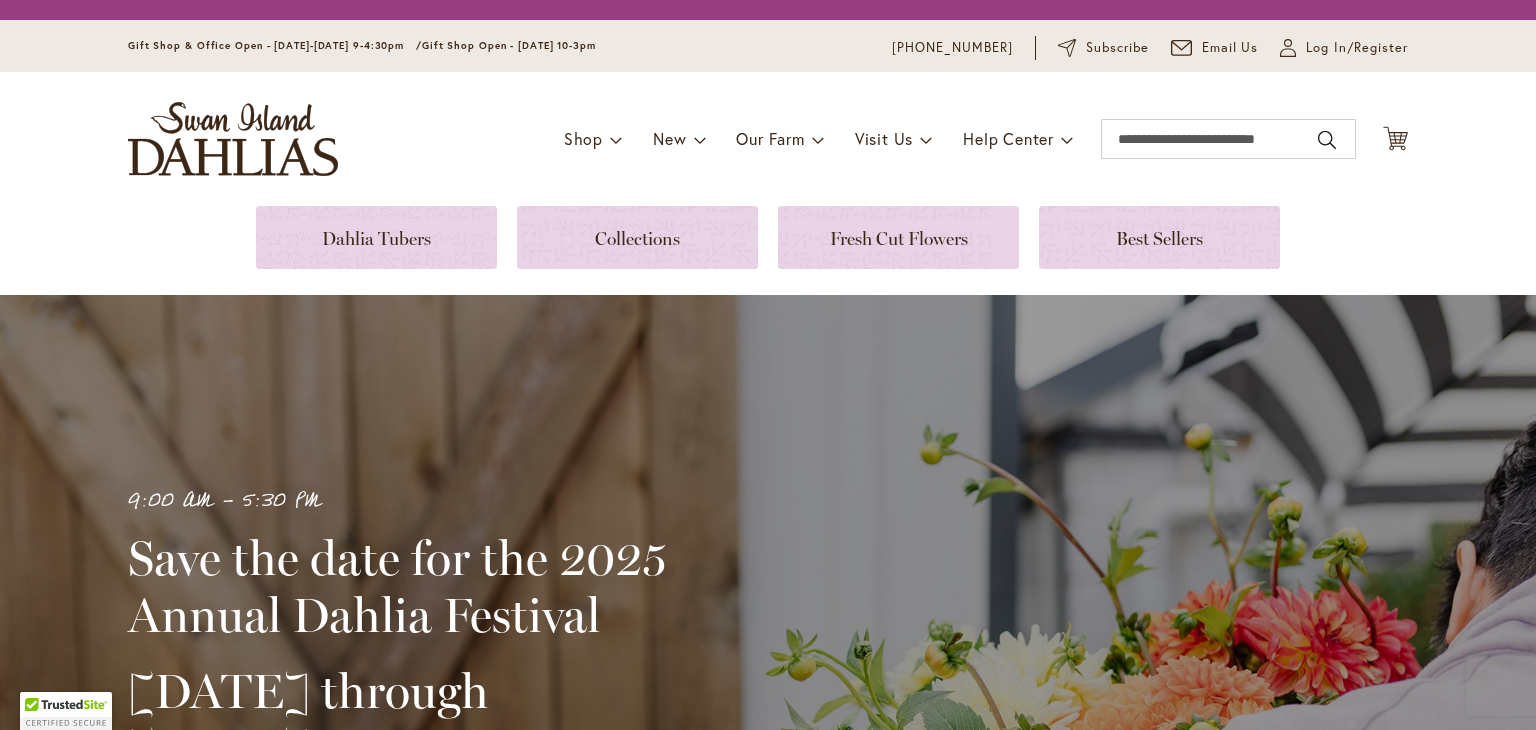 scroll, scrollTop: 0, scrollLeft: 0, axis: both 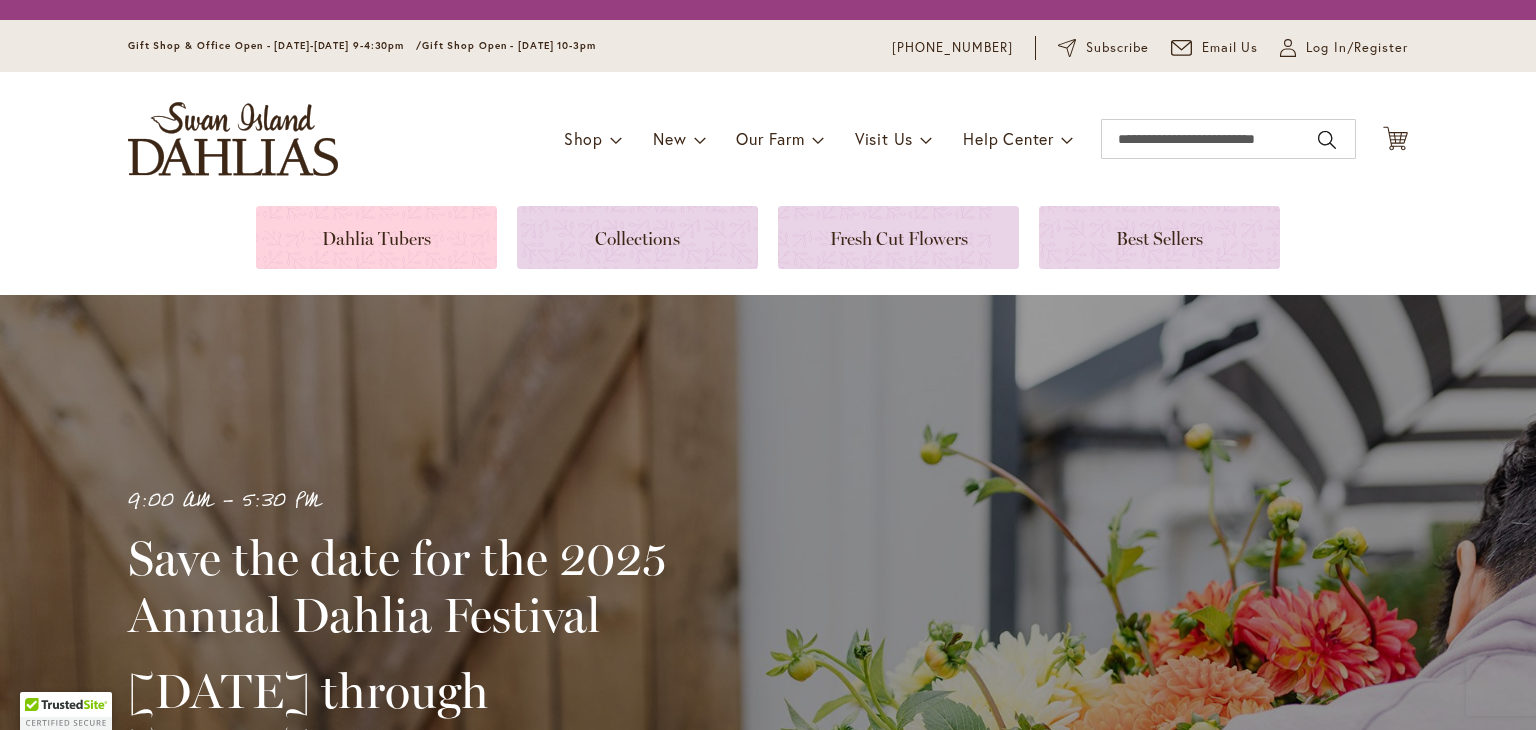 click at bounding box center [376, 237] 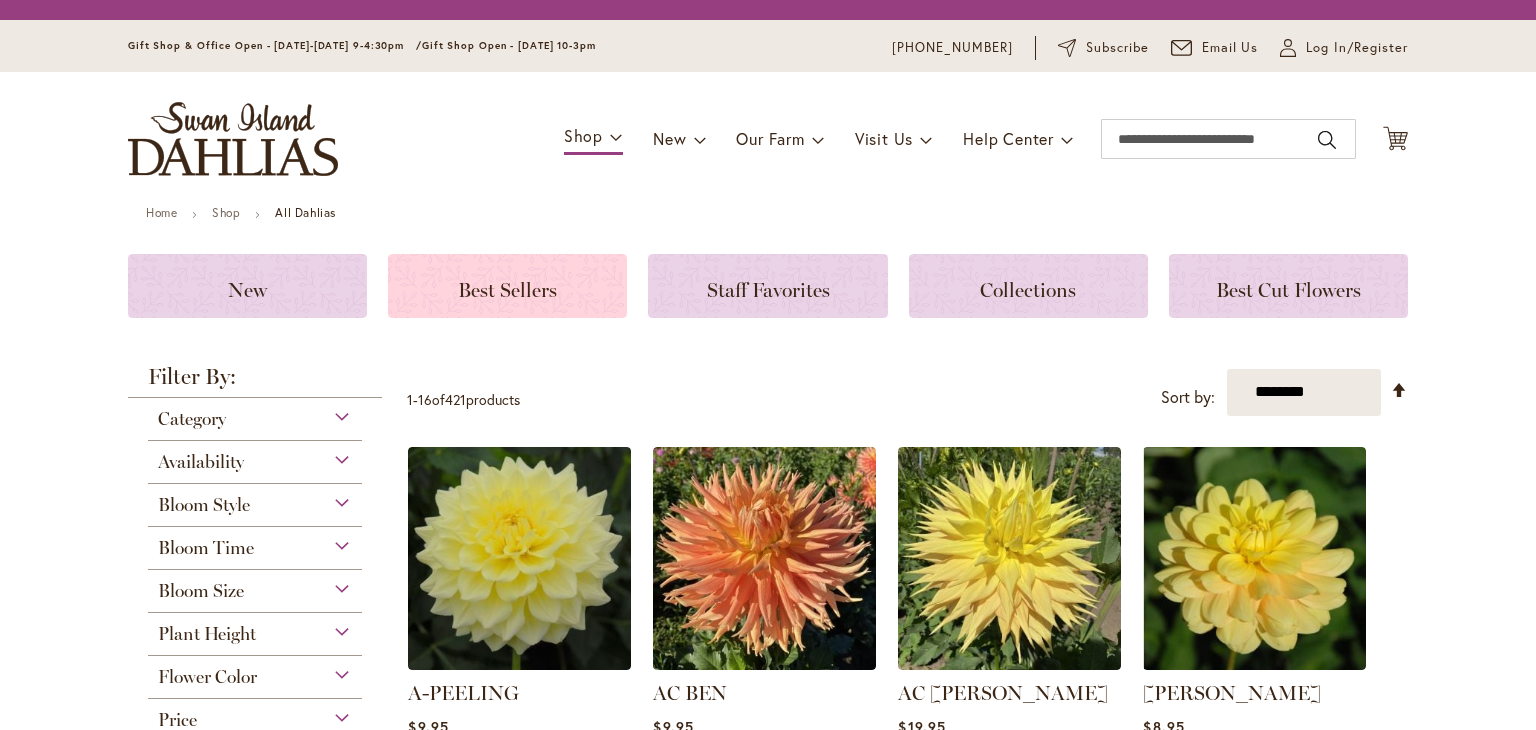 scroll, scrollTop: 0, scrollLeft: 0, axis: both 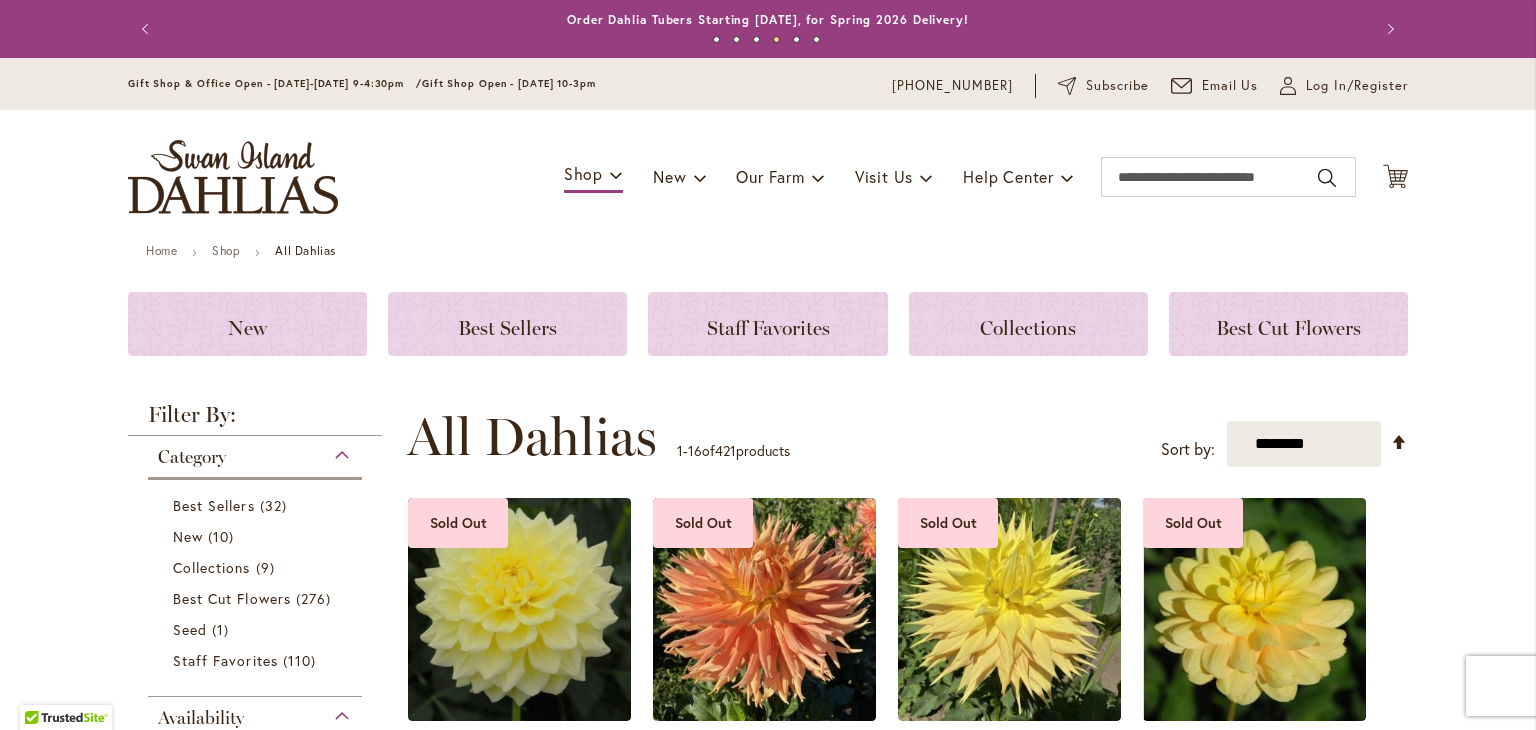 type on "**********" 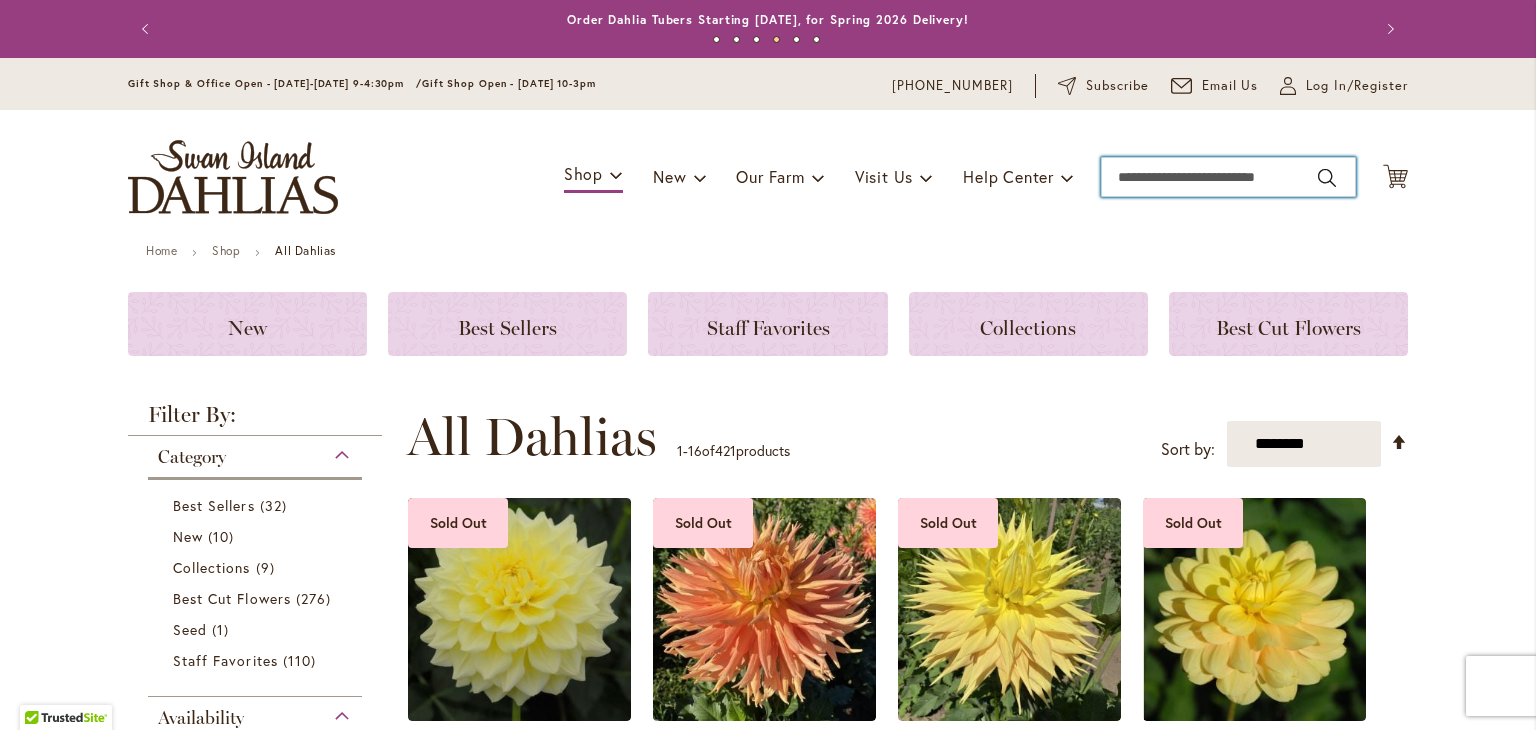 click on "Search" at bounding box center [1228, 177] 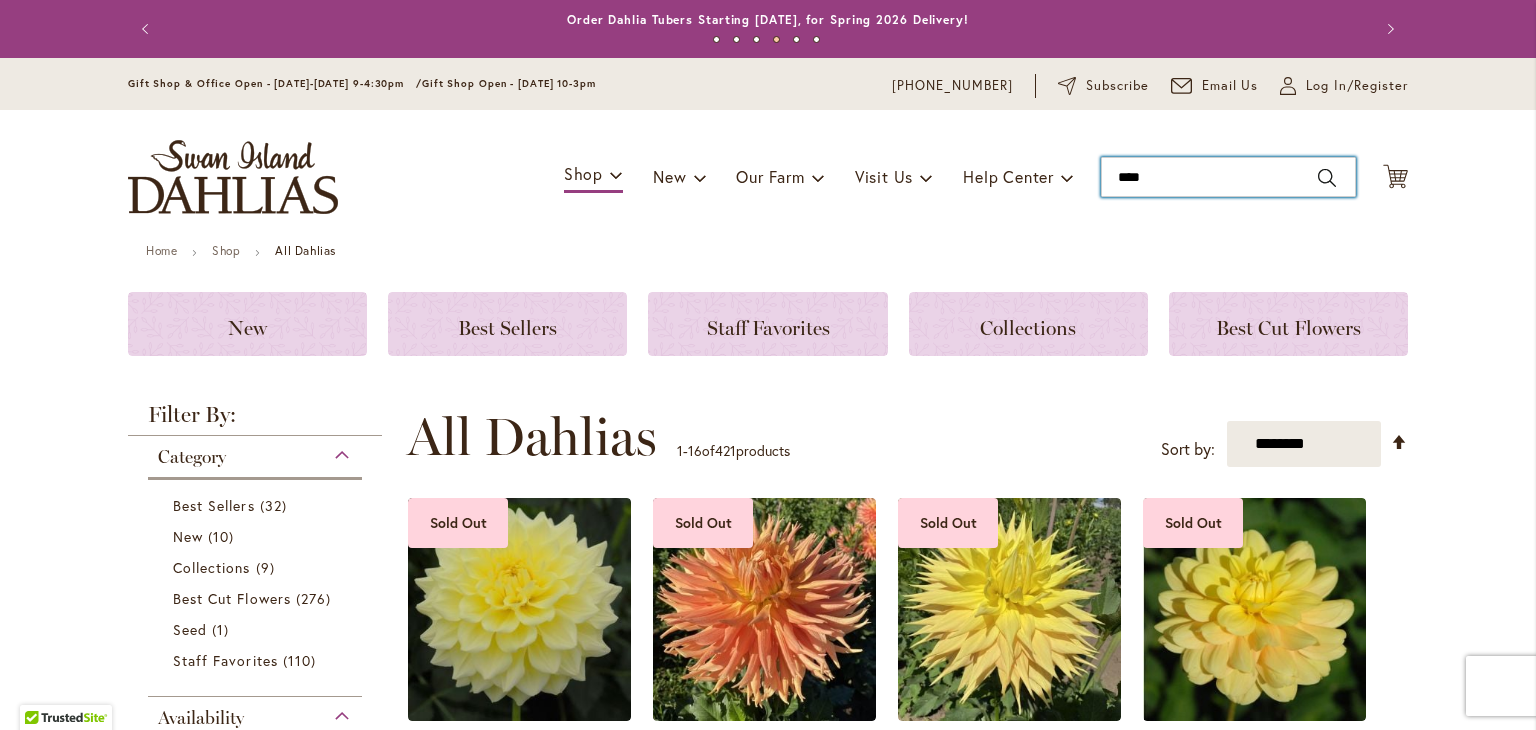 type on "*****" 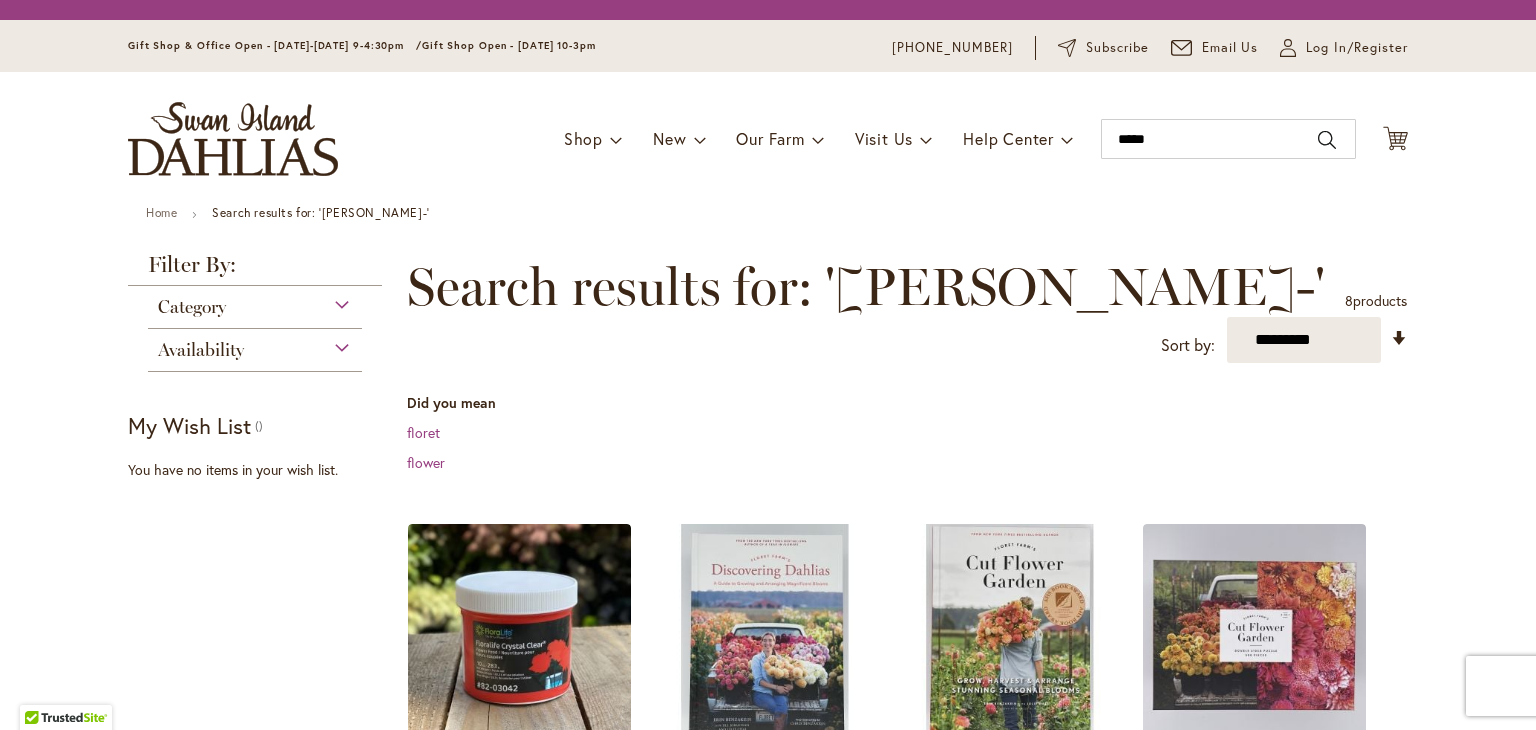 scroll, scrollTop: 0, scrollLeft: 0, axis: both 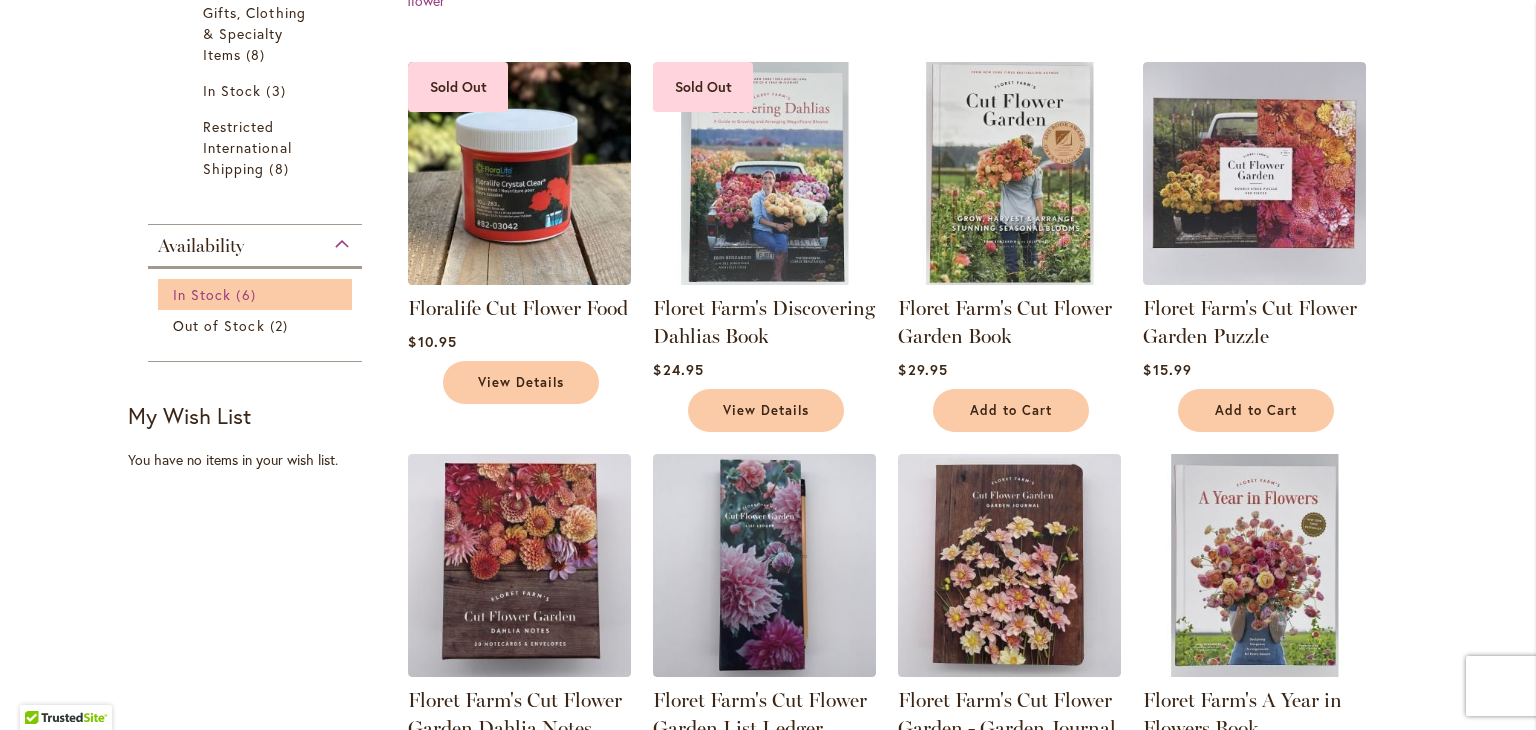 type on "**********" 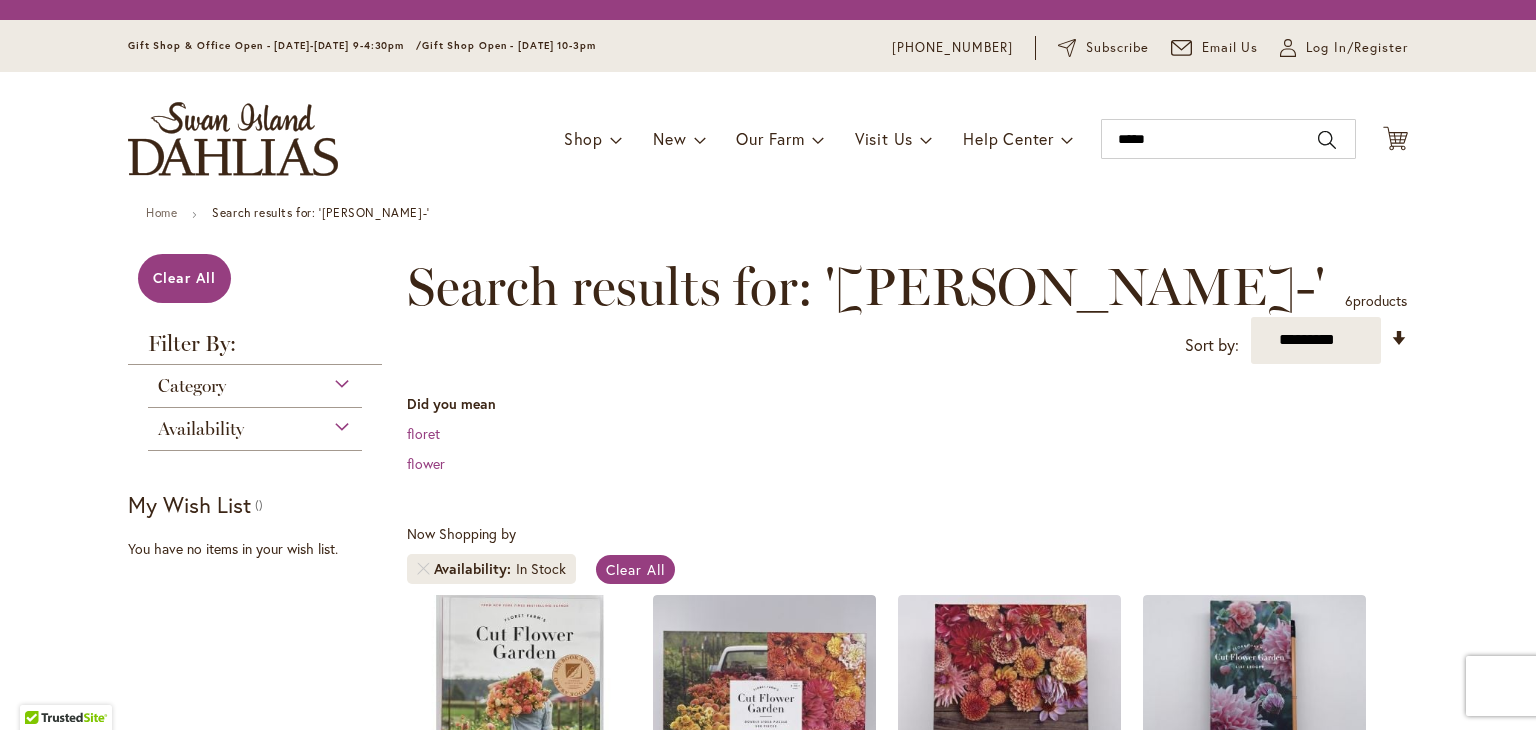 scroll, scrollTop: 0, scrollLeft: 0, axis: both 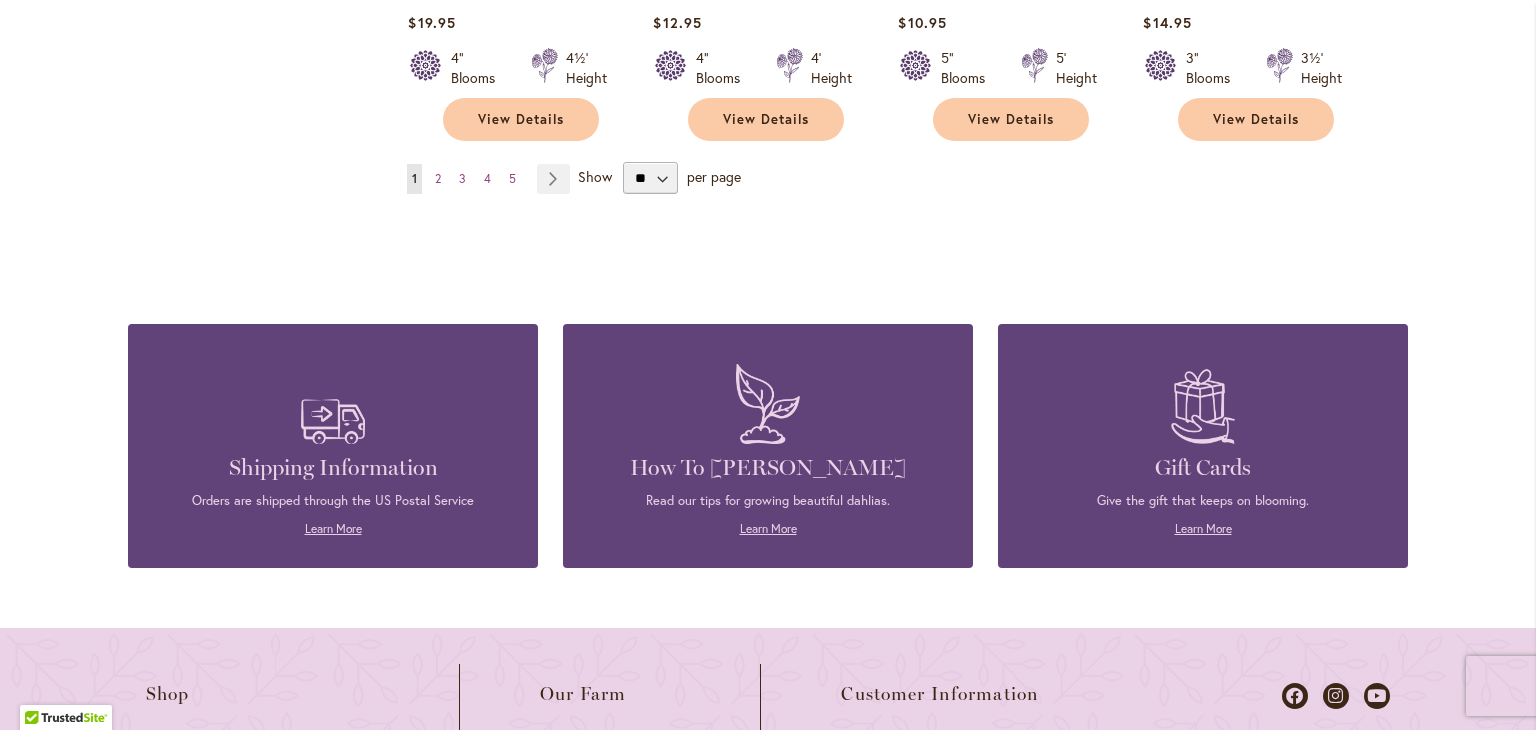 type on "**********" 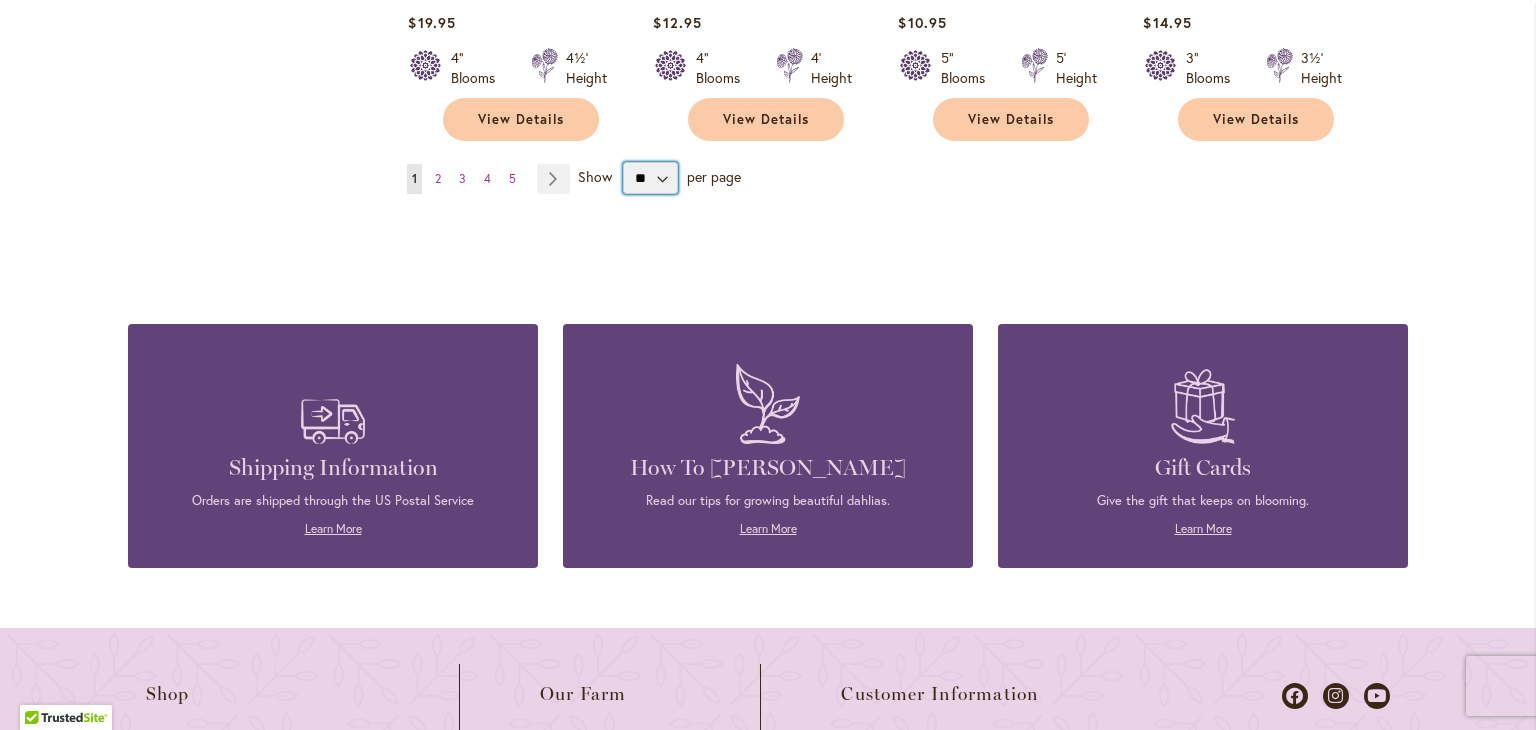 click on "**
**
**
**" at bounding box center [650, 178] 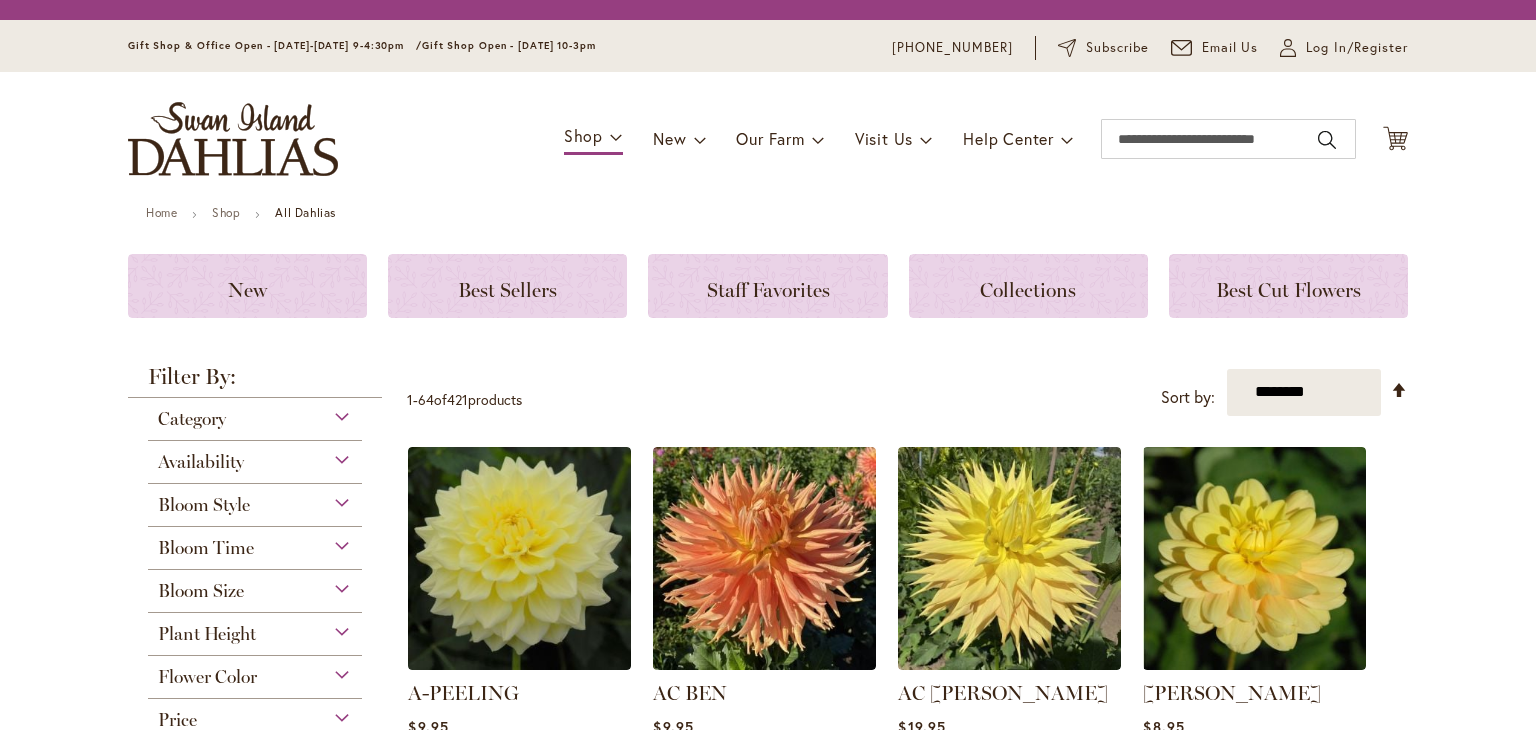scroll, scrollTop: 0, scrollLeft: 0, axis: both 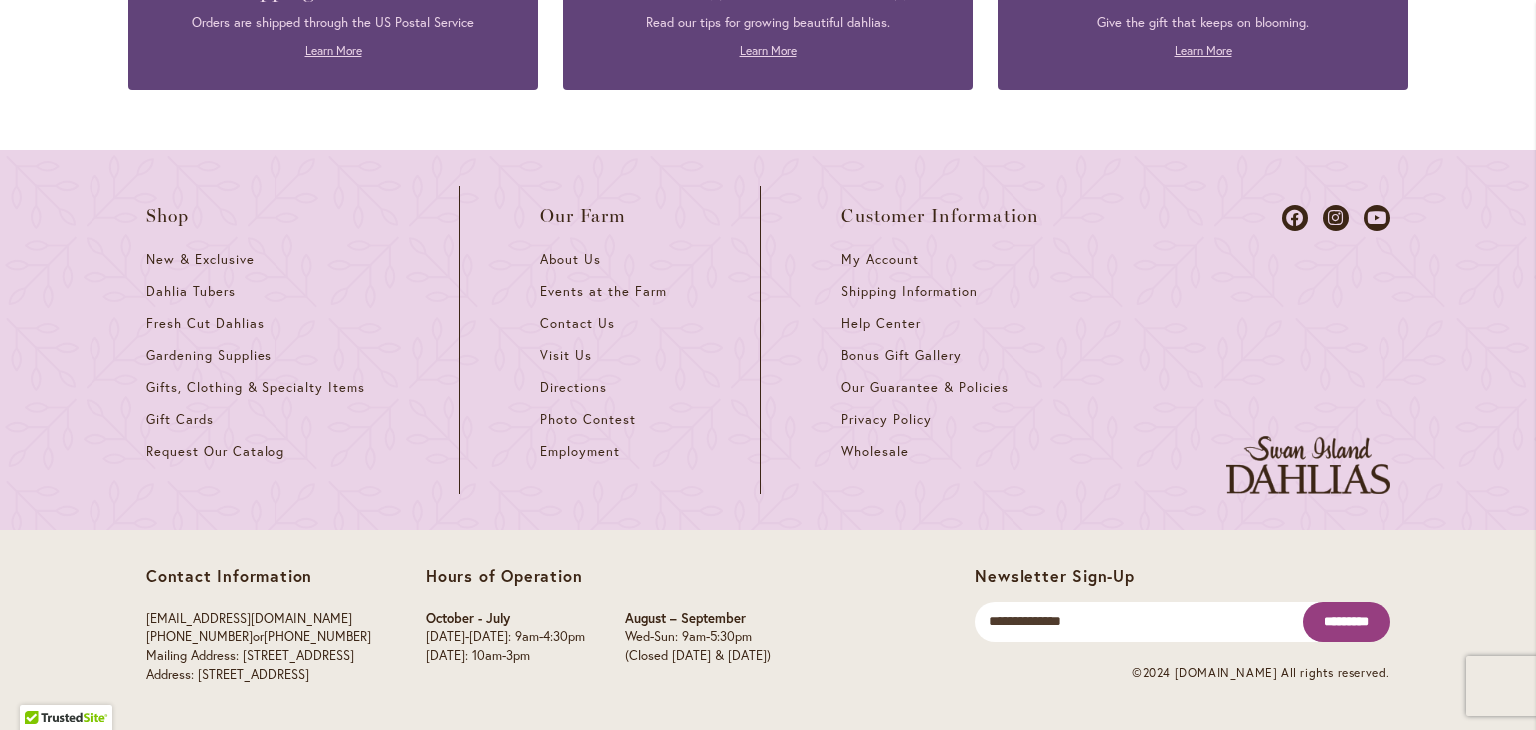 type on "**********" 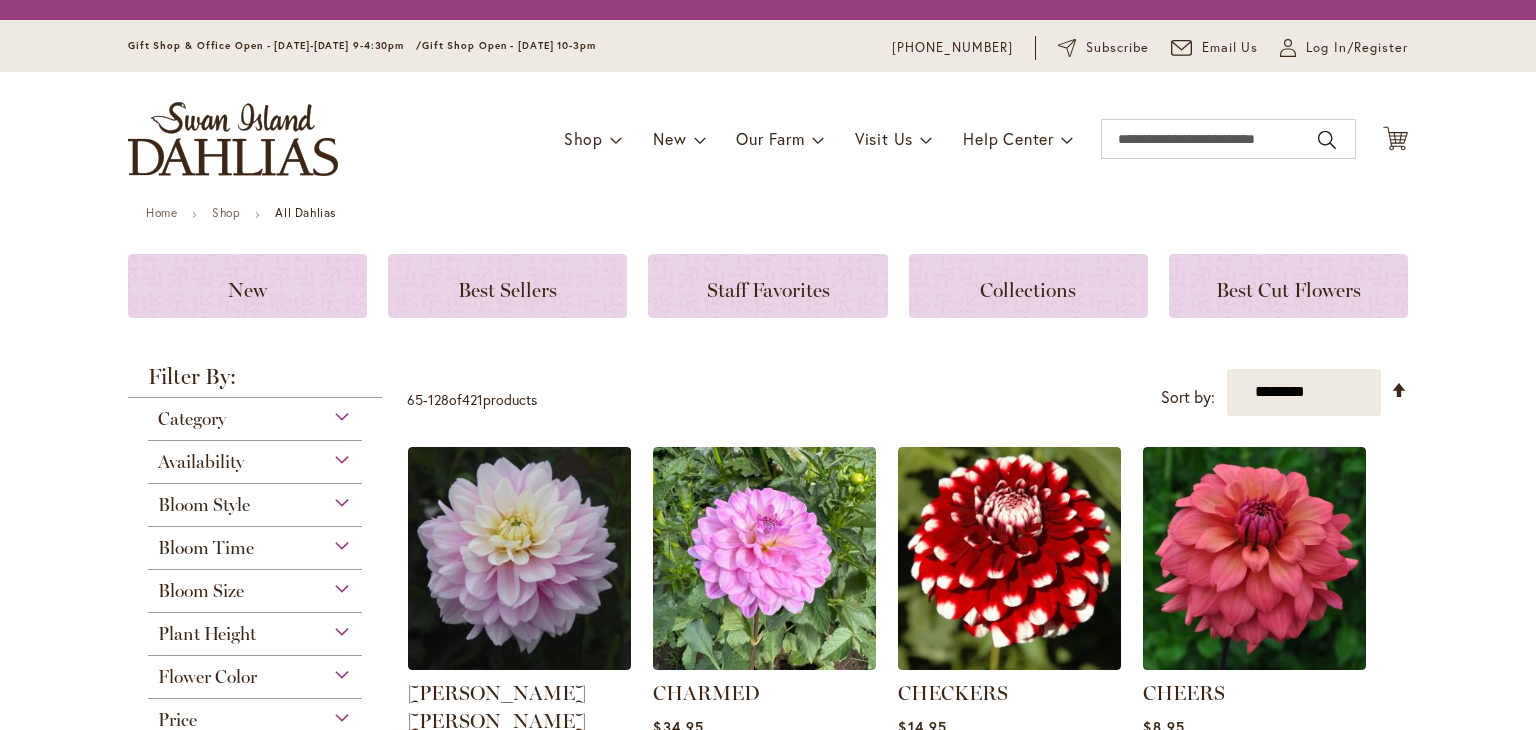 scroll, scrollTop: 0, scrollLeft: 0, axis: both 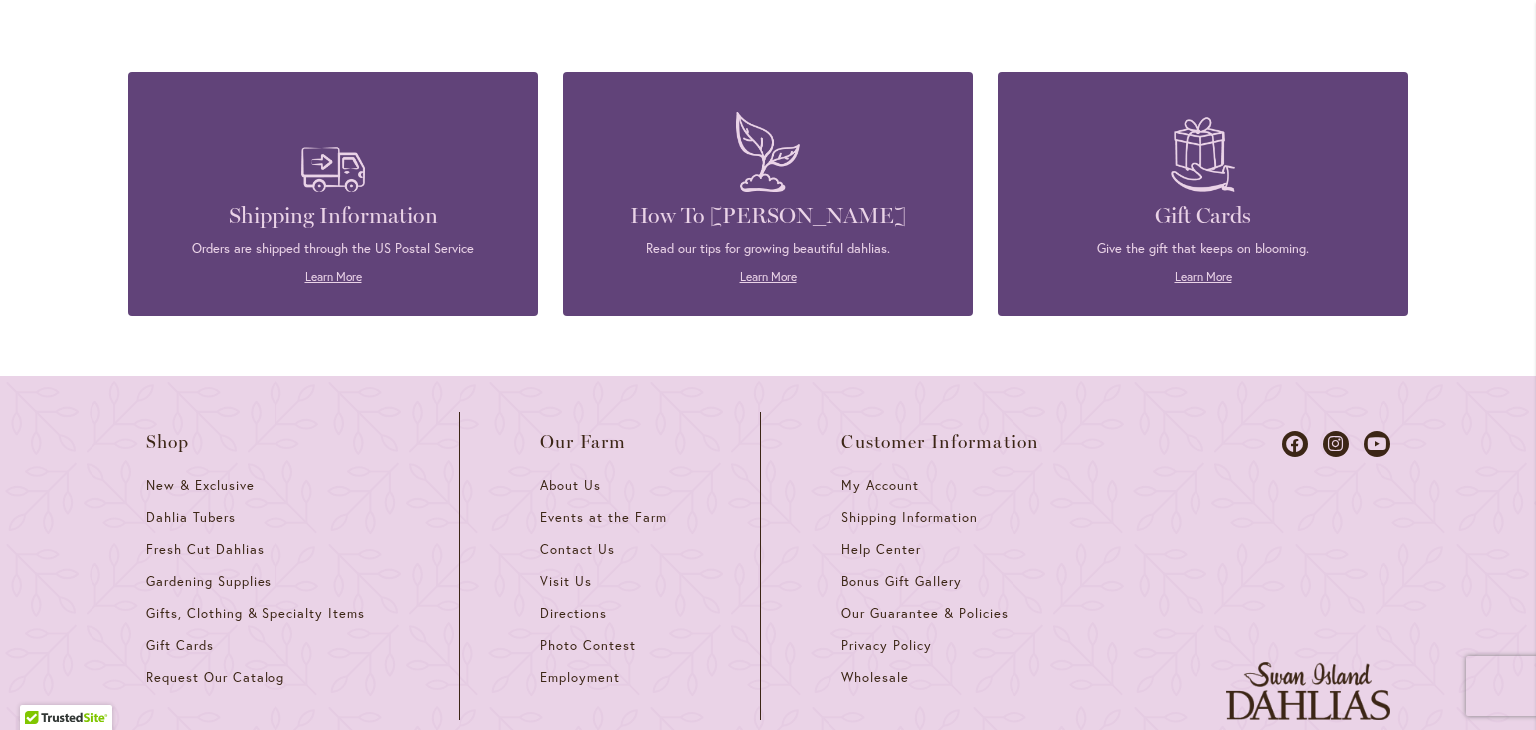 type on "**********" 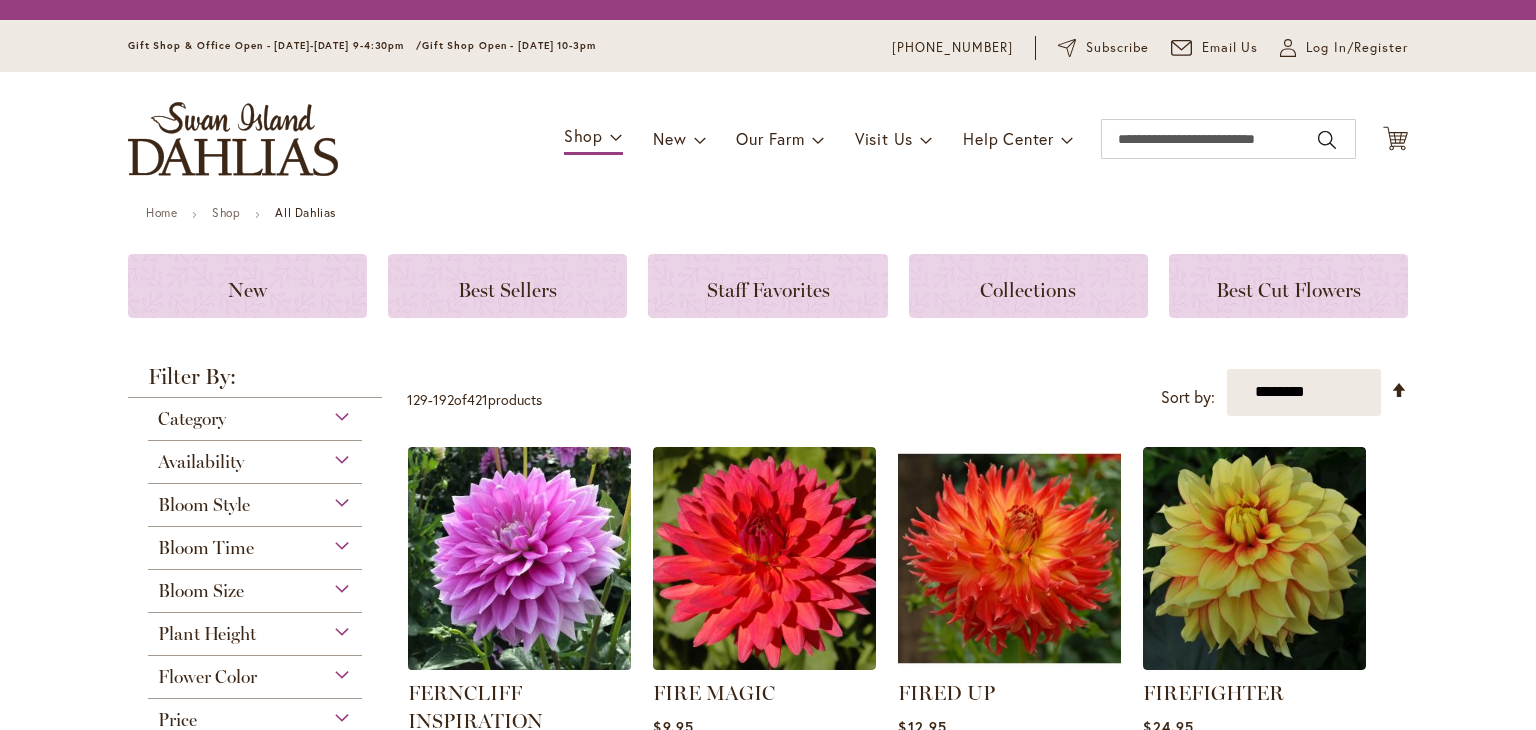 scroll, scrollTop: 0, scrollLeft: 0, axis: both 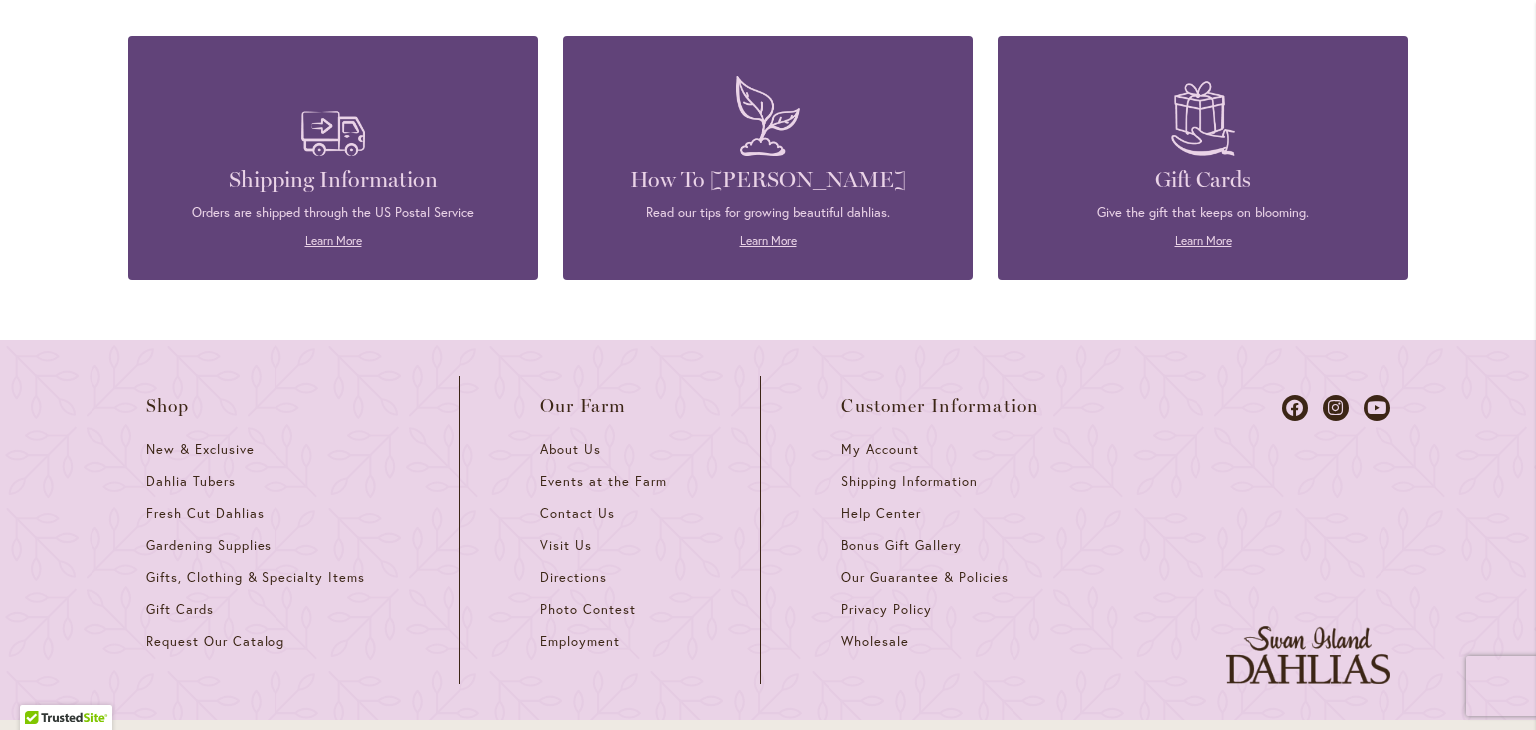 type on "**********" 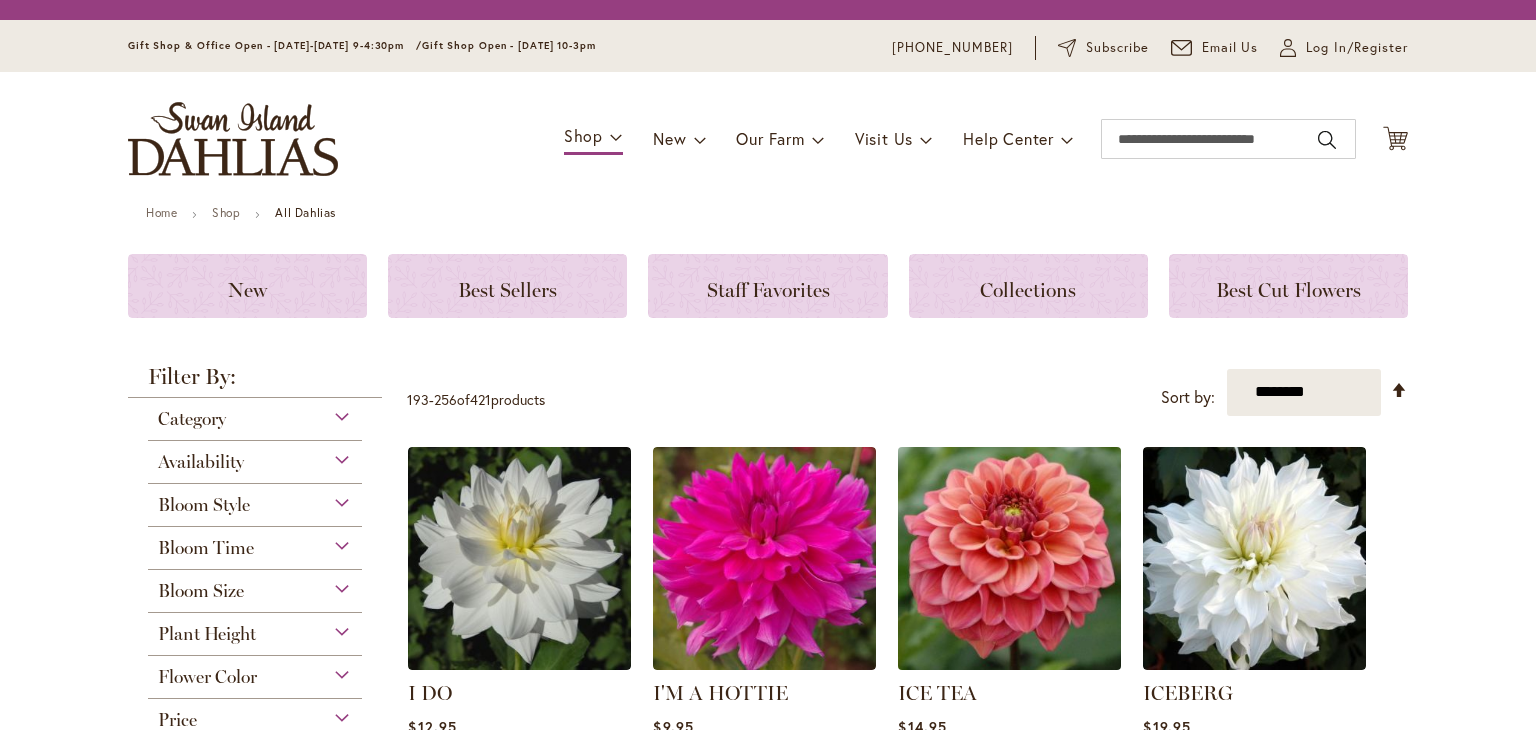 scroll, scrollTop: 0, scrollLeft: 0, axis: both 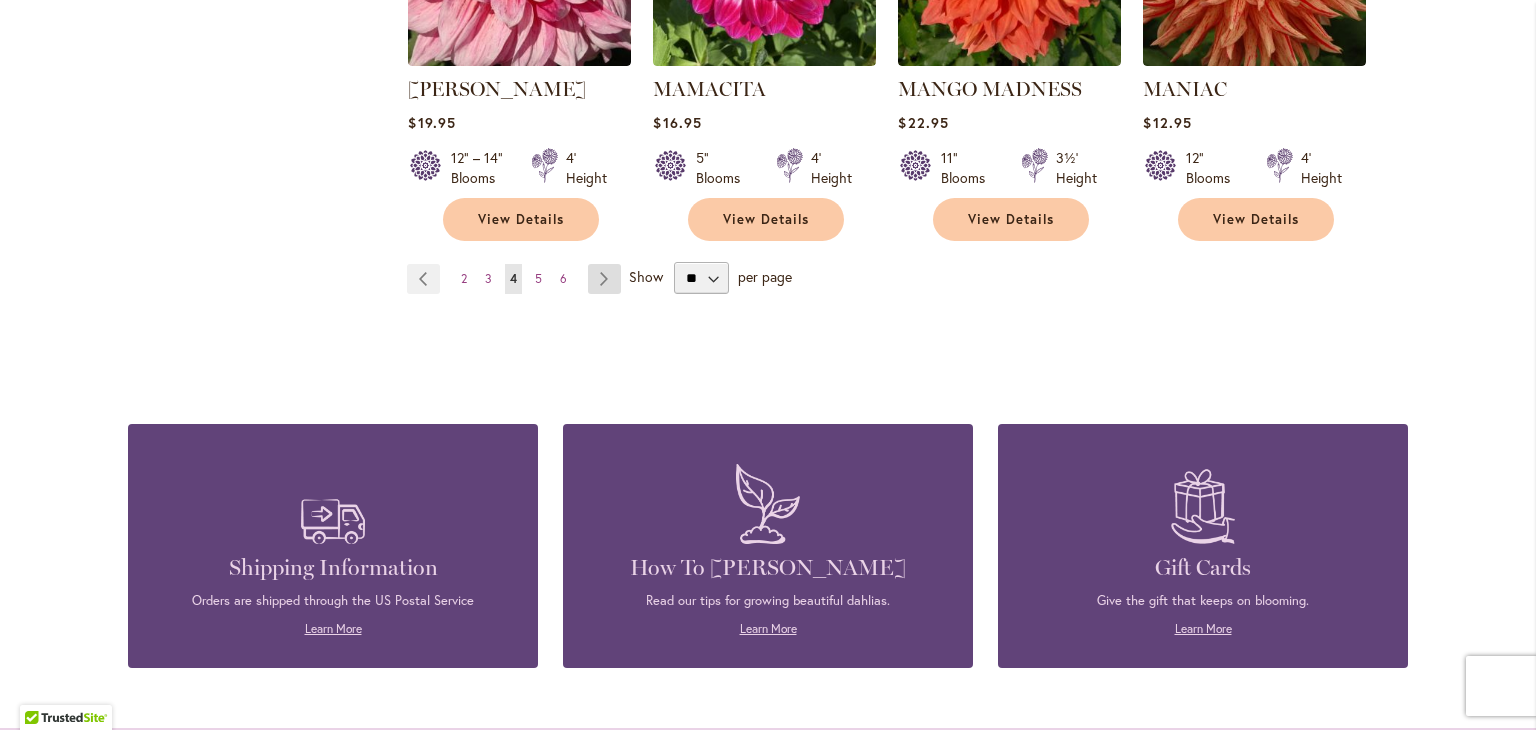 type on "**********" 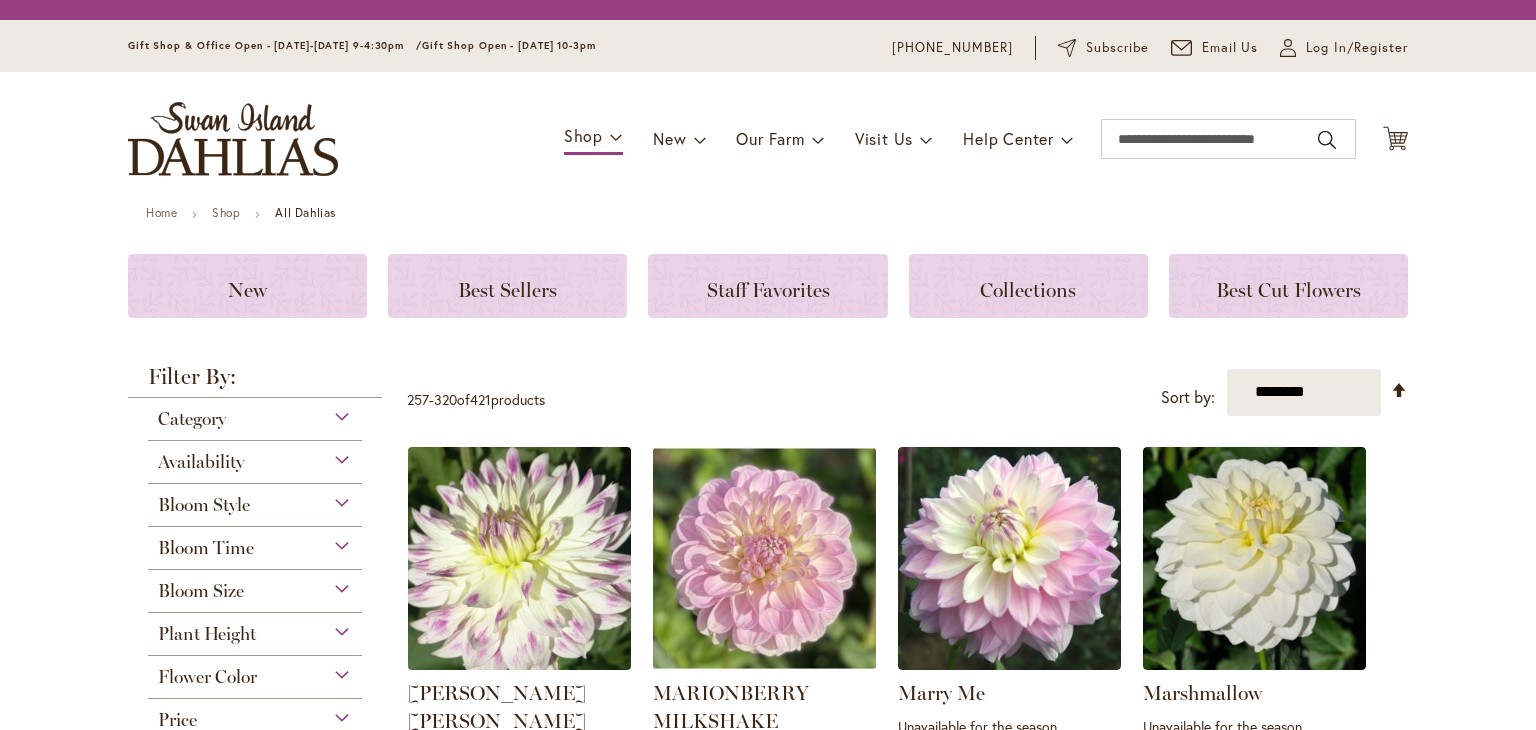 scroll, scrollTop: 0, scrollLeft: 0, axis: both 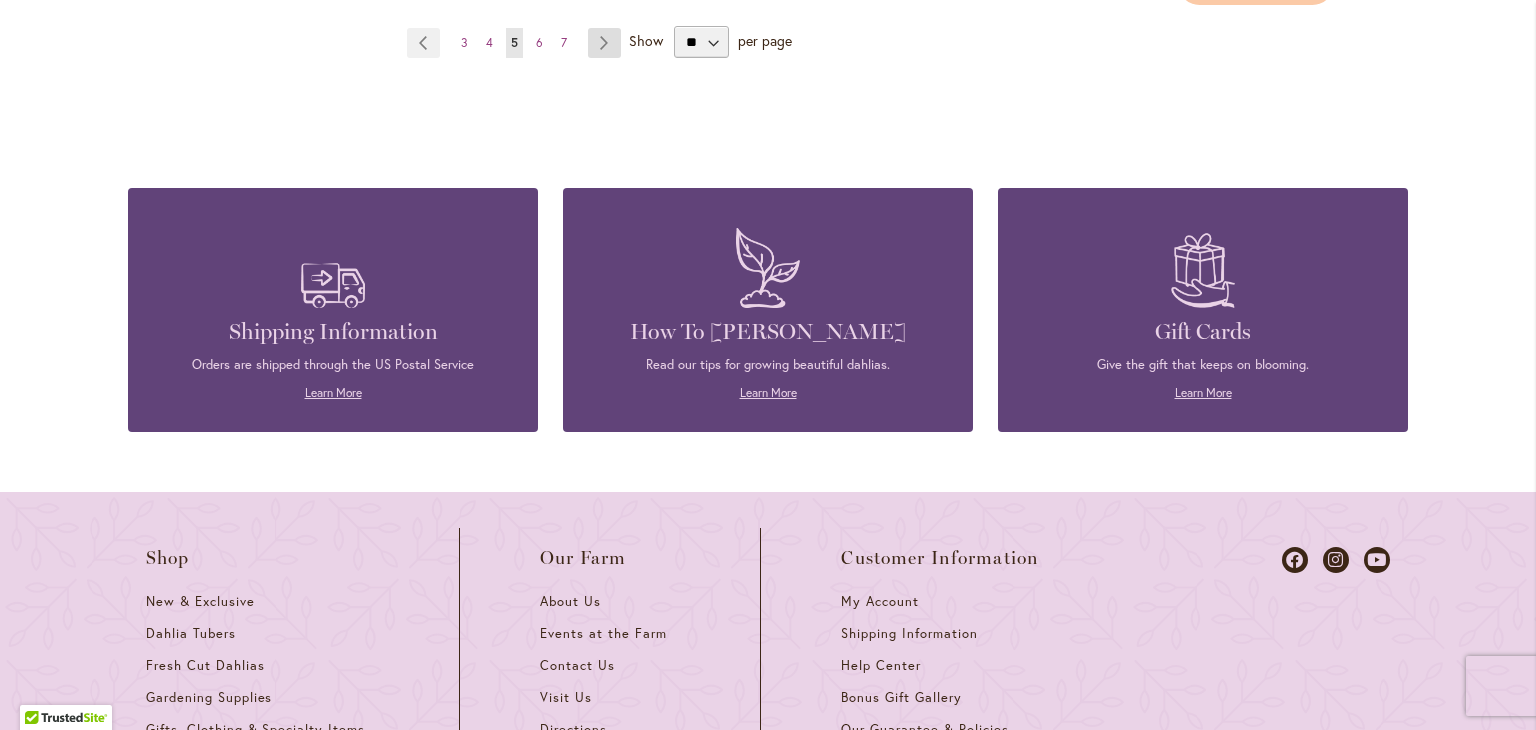type on "**********" 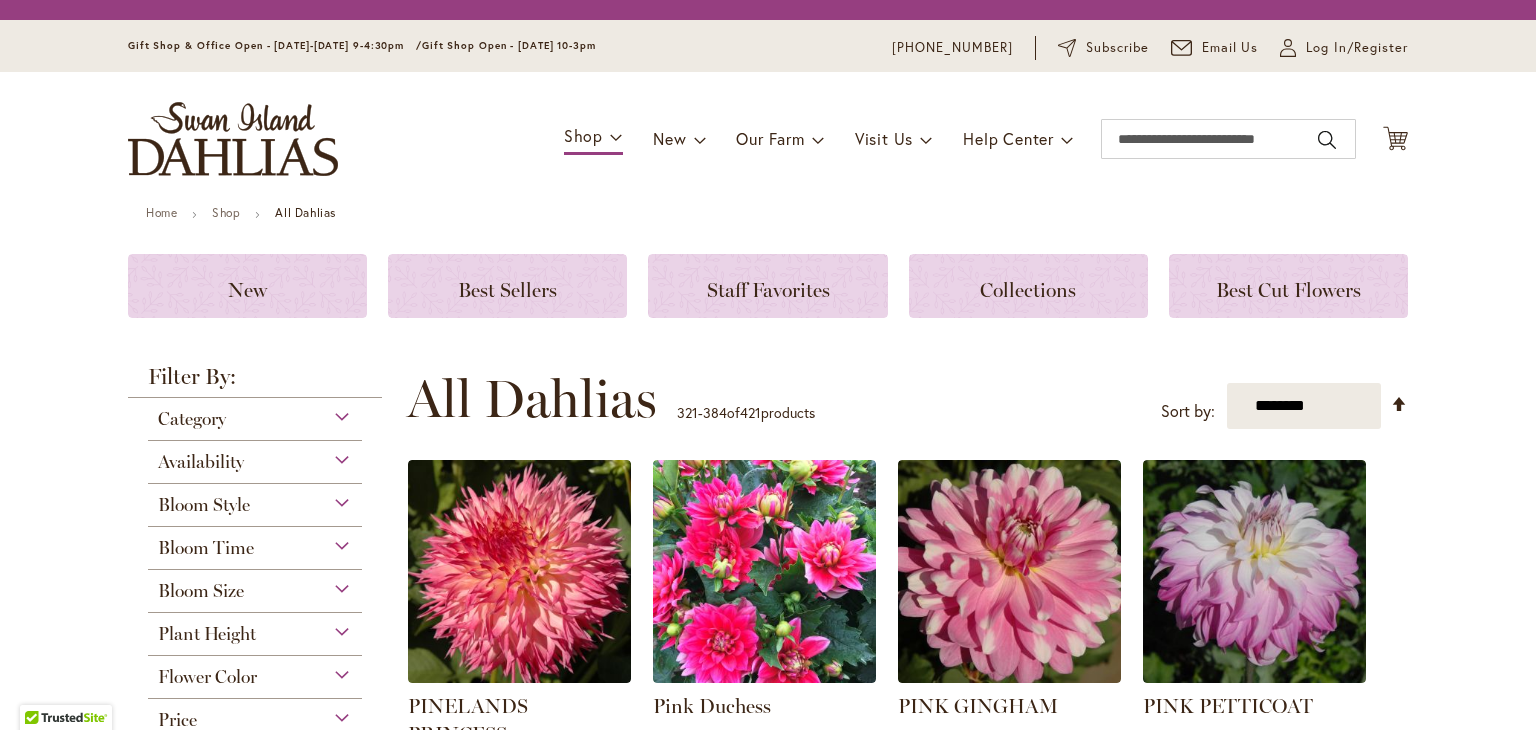 scroll, scrollTop: 0, scrollLeft: 0, axis: both 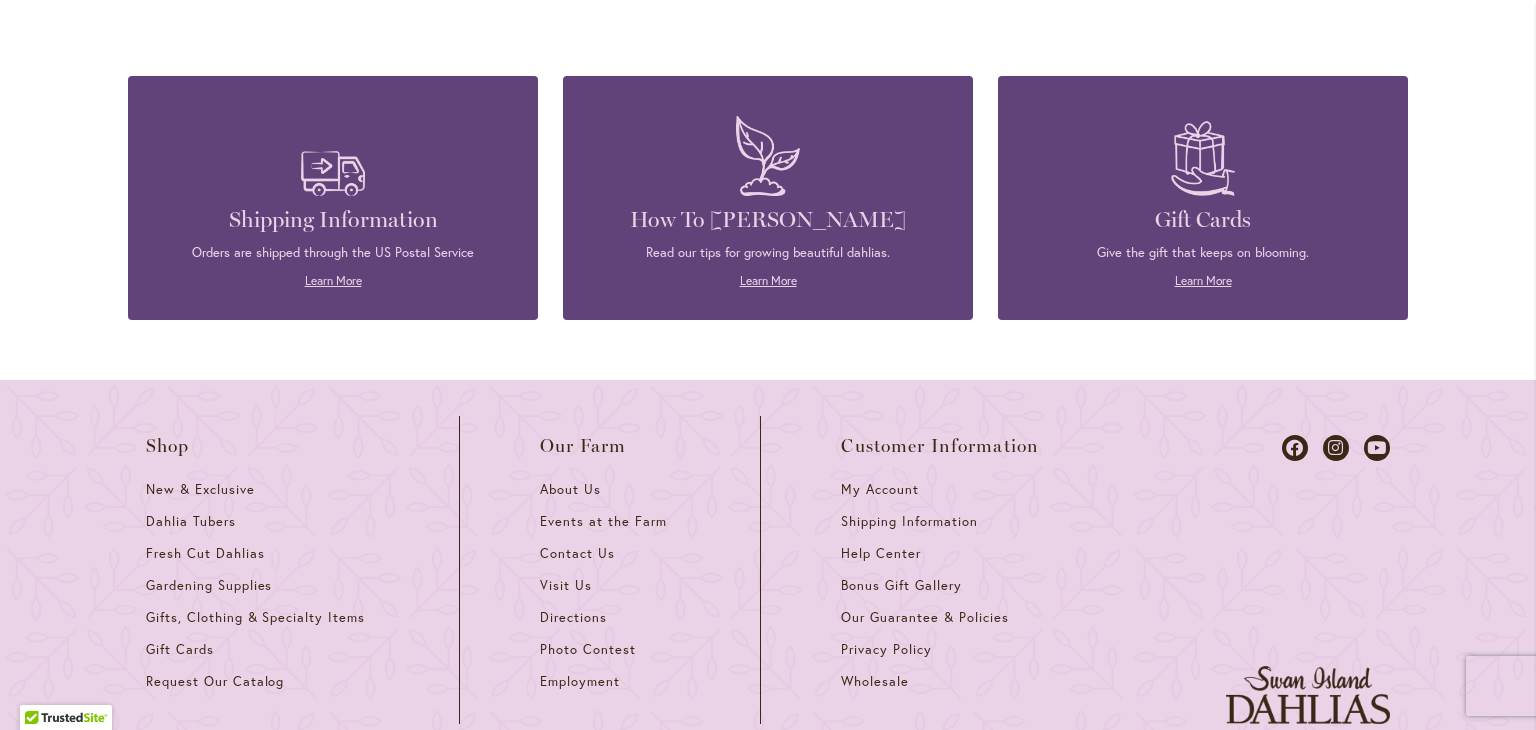 type on "**********" 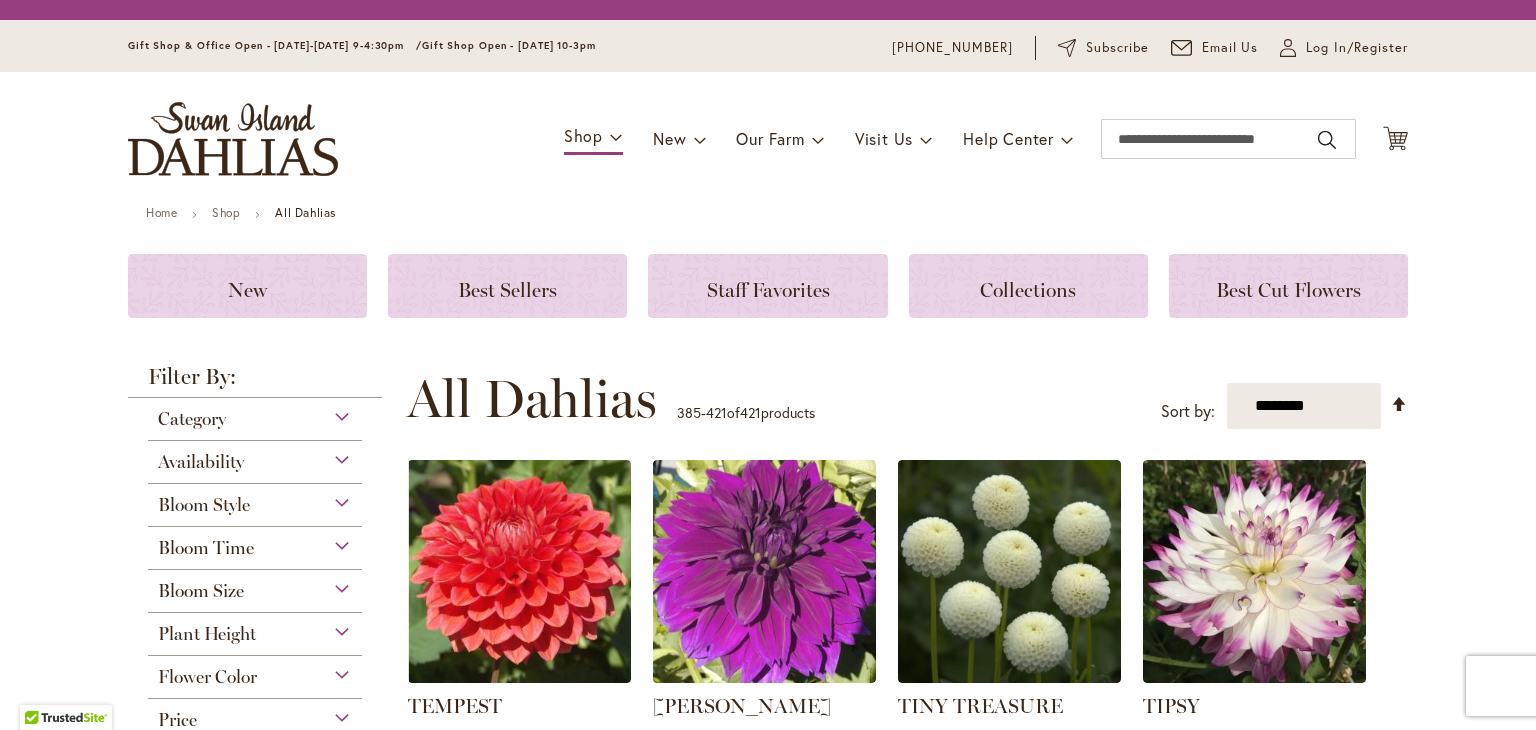 scroll, scrollTop: 0, scrollLeft: 0, axis: both 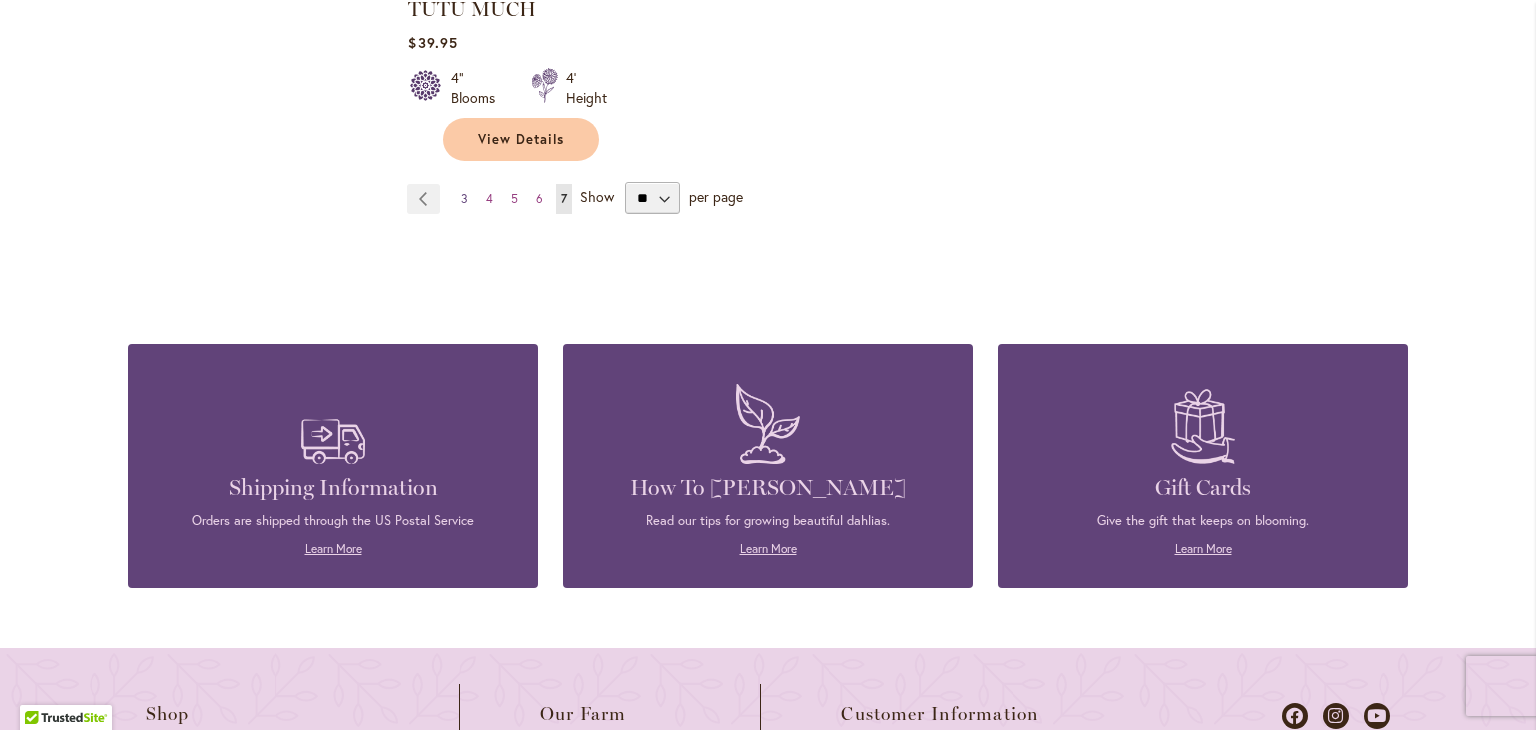 type on "**********" 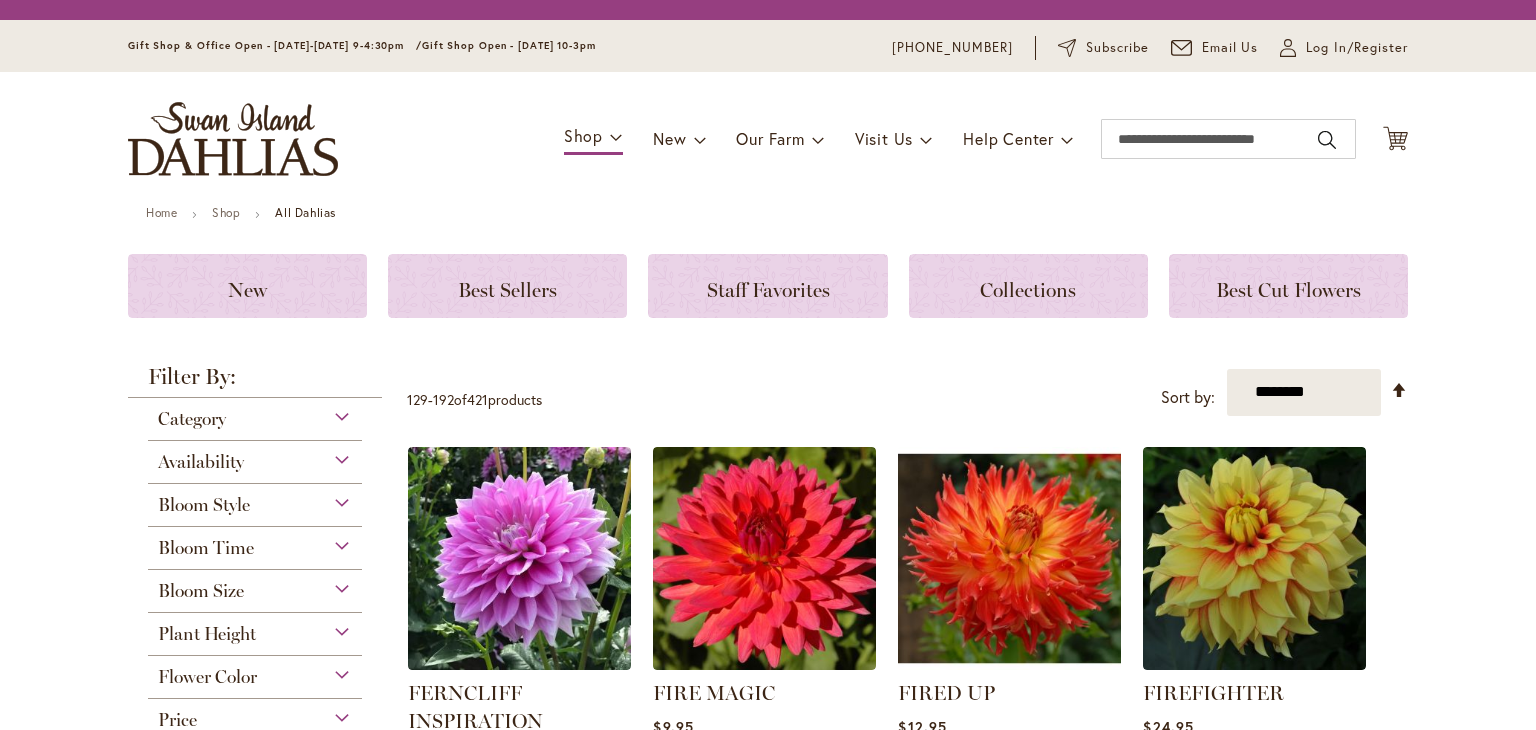scroll, scrollTop: 0, scrollLeft: 0, axis: both 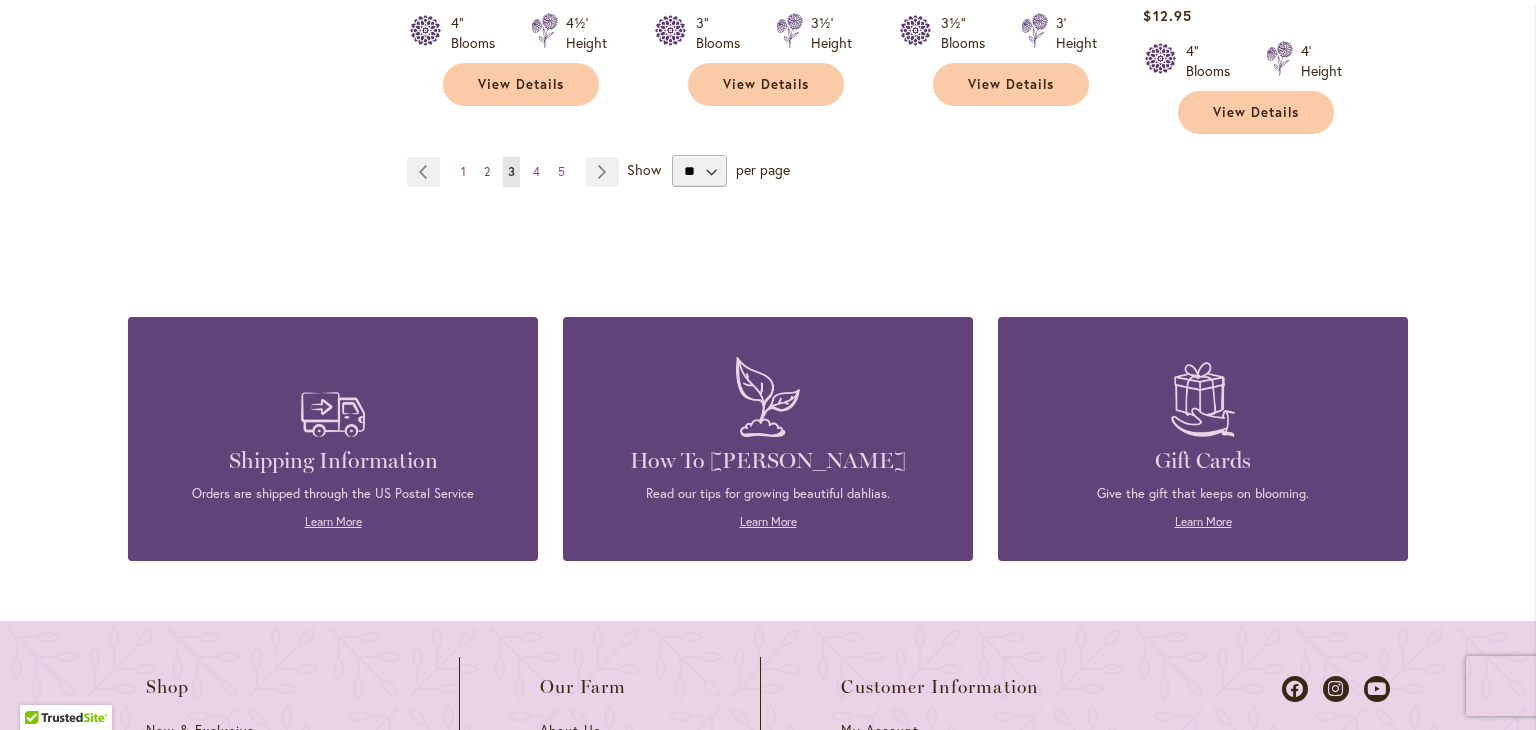 type on "**********" 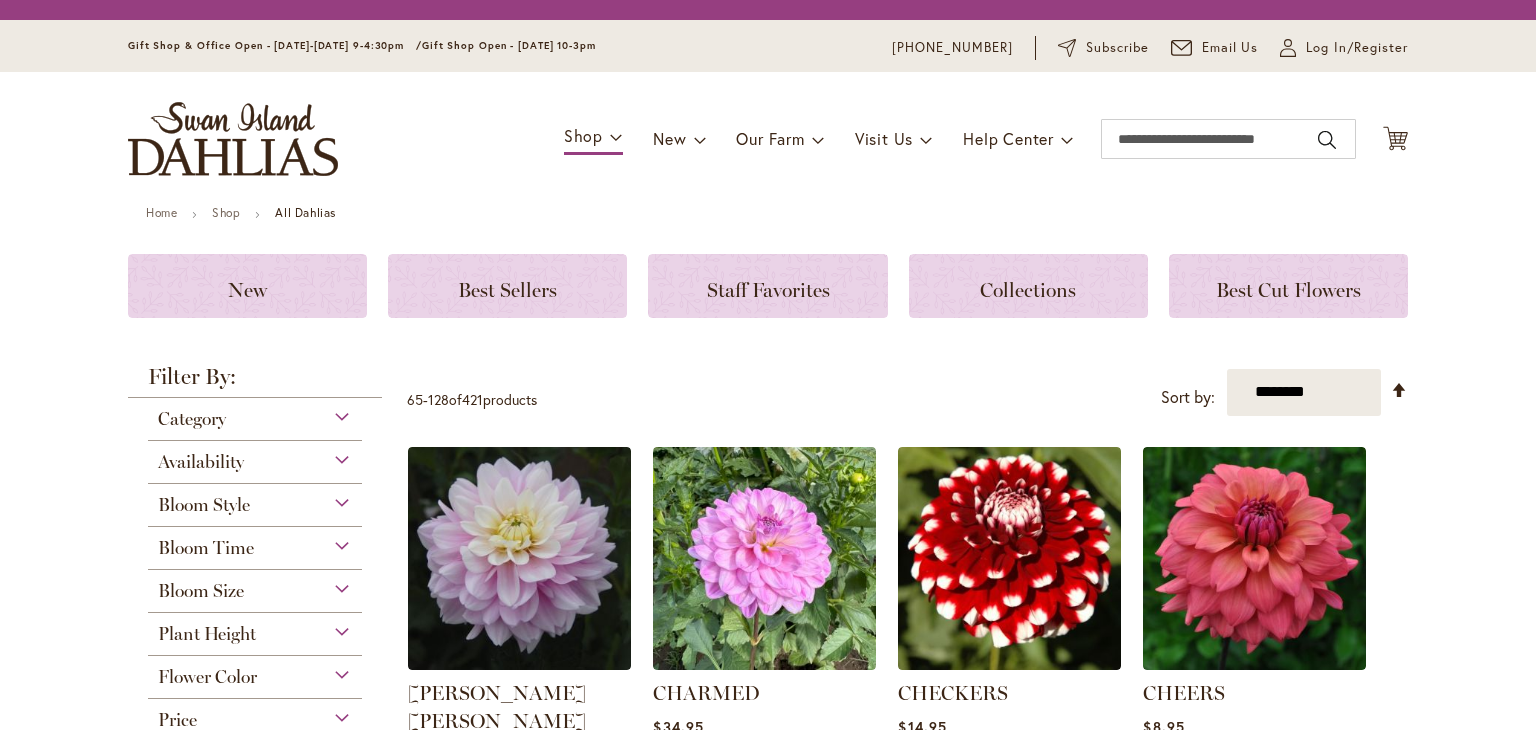 scroll, scrollTop: 0, scrollLeft: 0, axis: both 